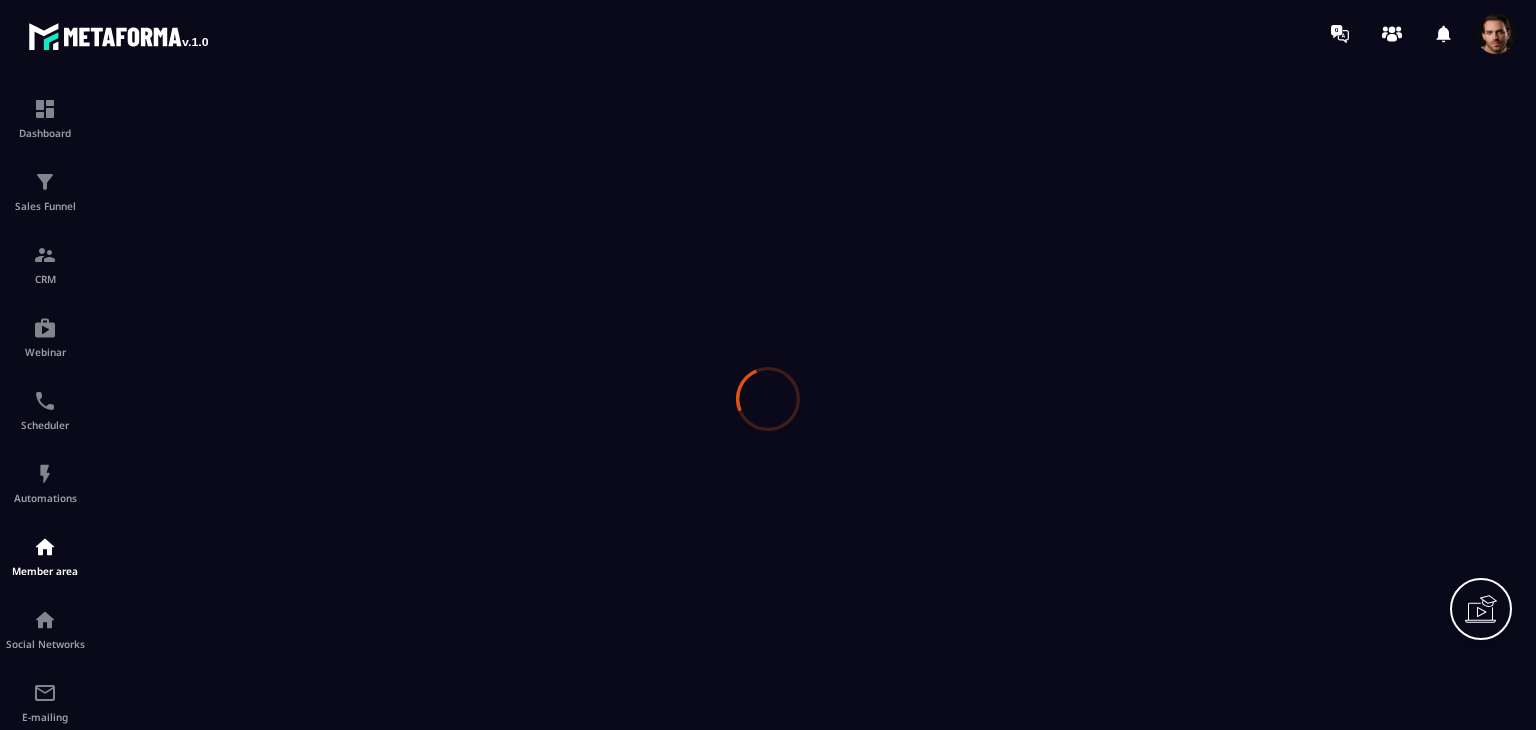 scroll, scrollTop: 0, scrollLeft: 0, axis: both 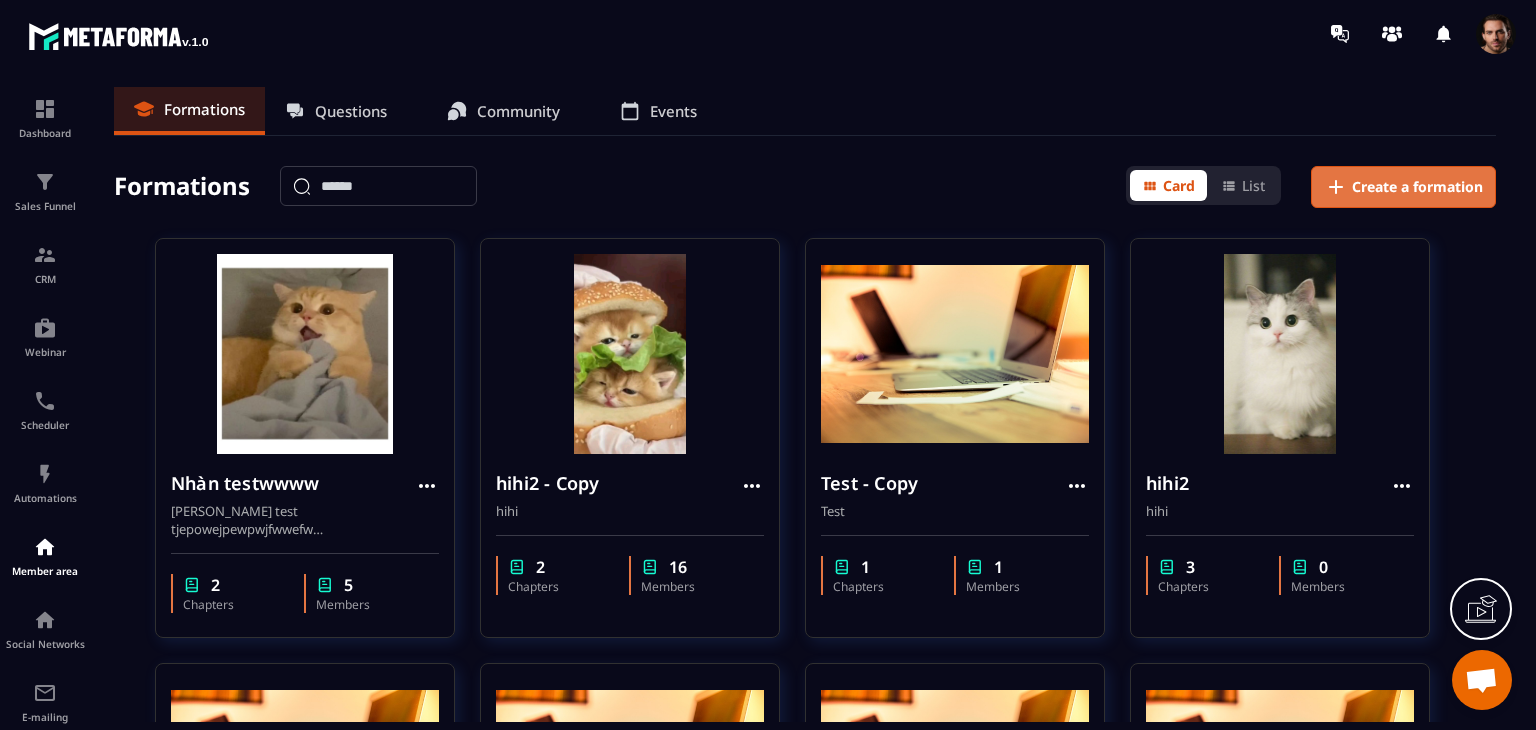 click on "Create a formation" at bounding box center (1417, 187) 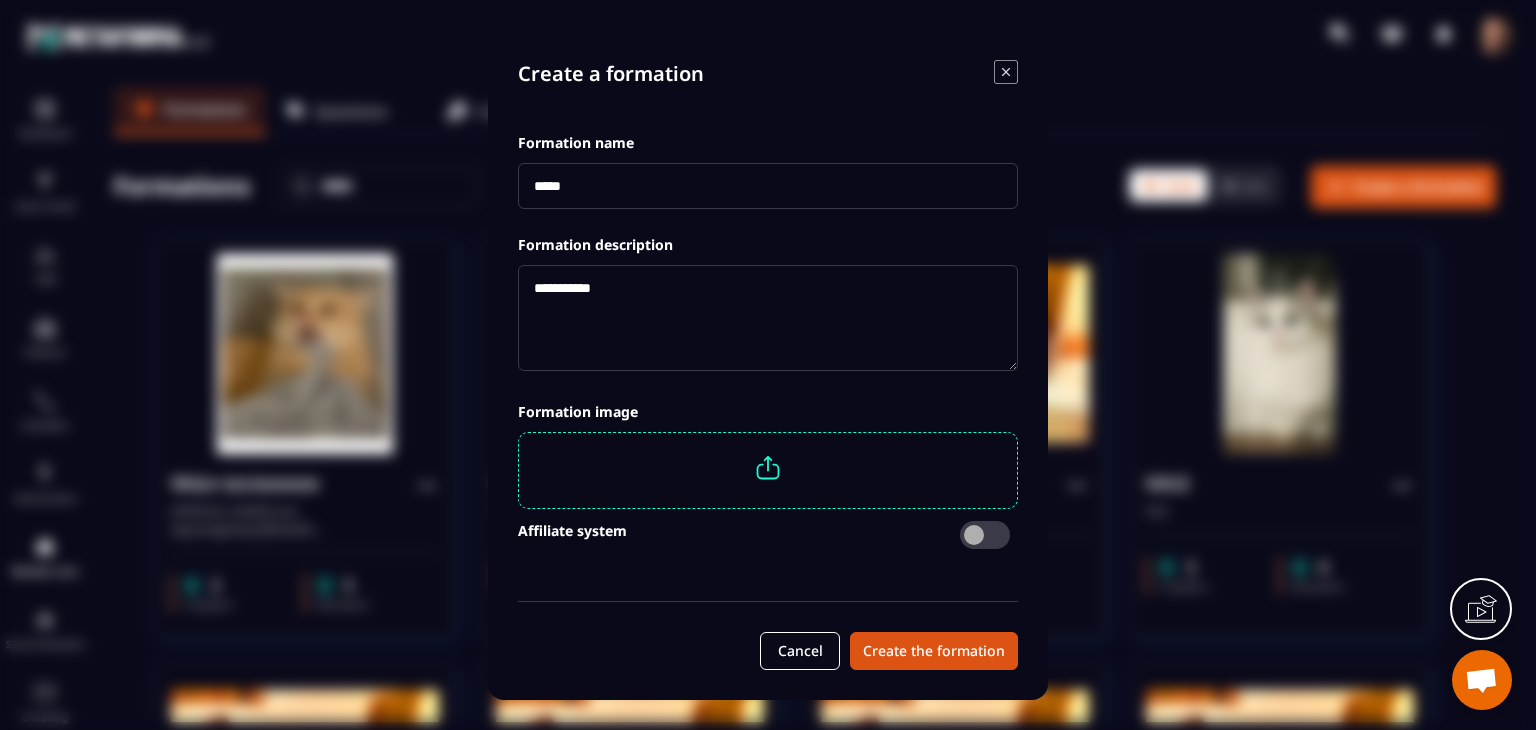 click at bounding box center (768, 186) 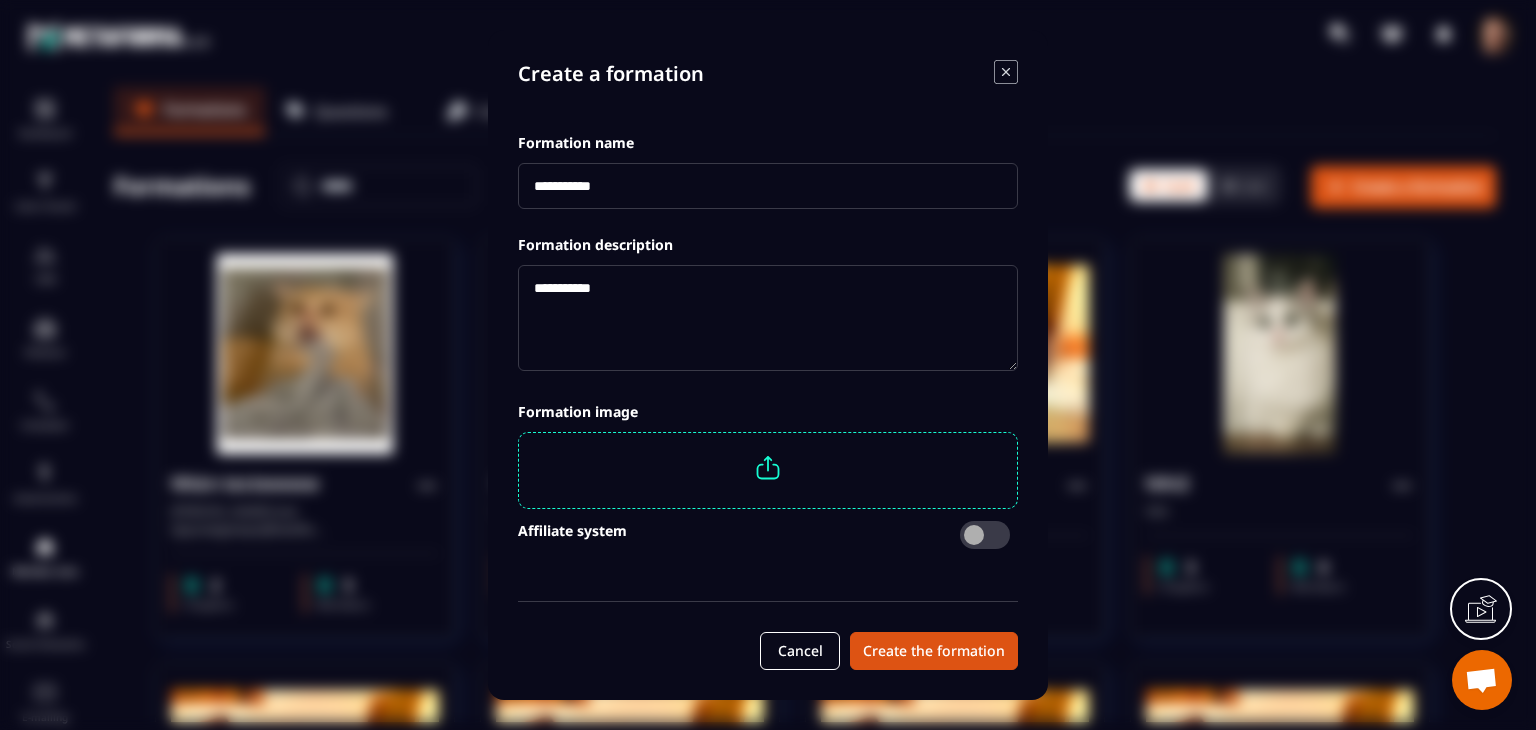 click on "**********" at bounding box center [768, 186] 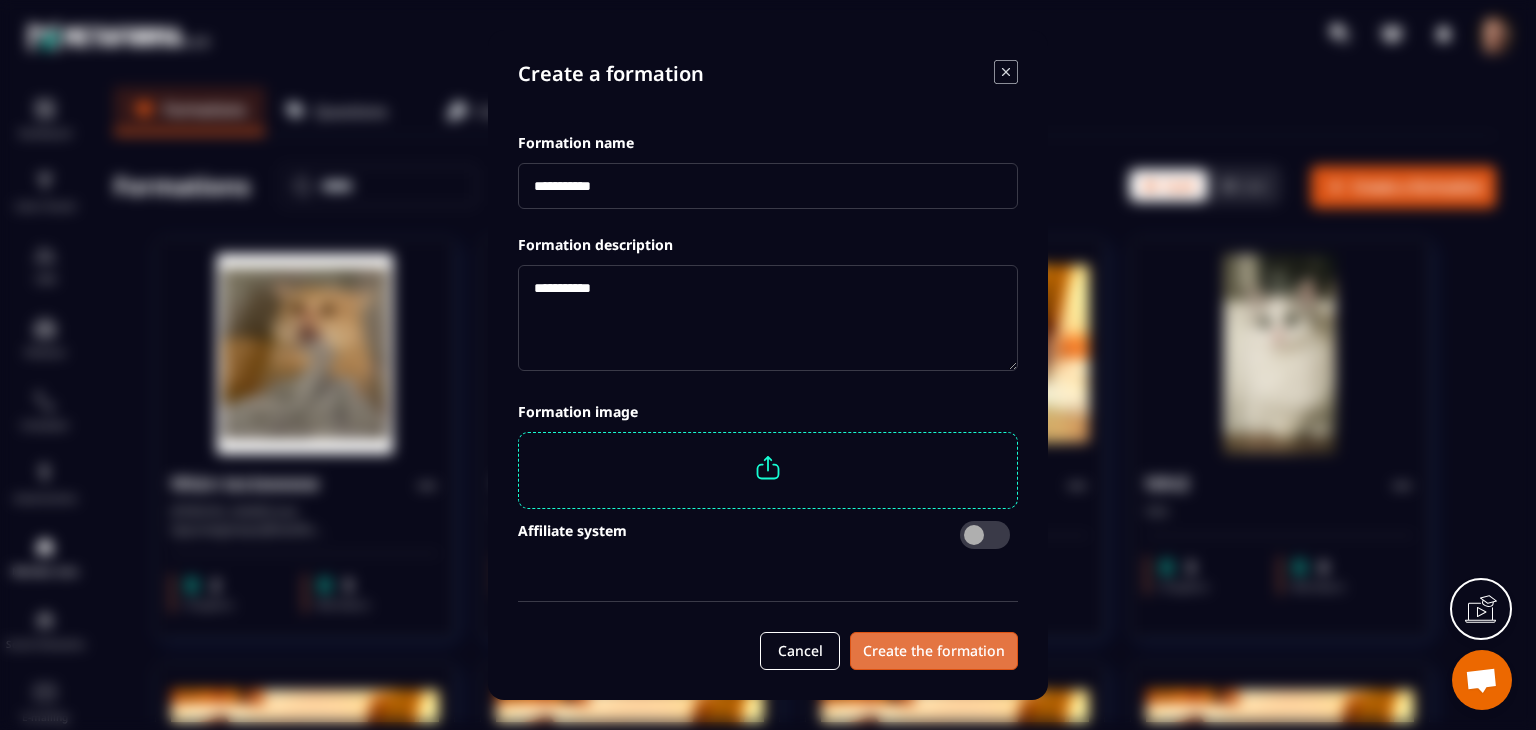 type on "**********" 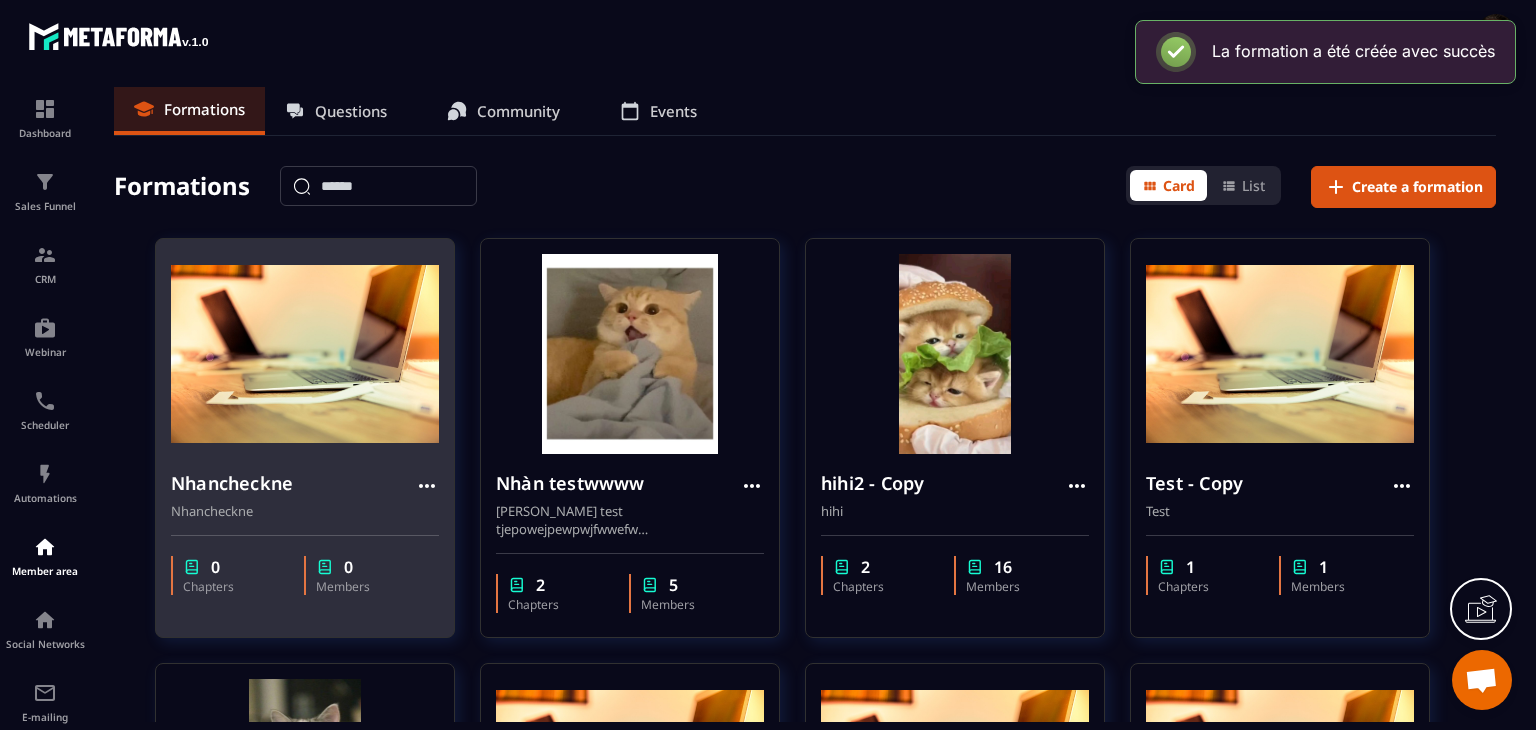 click on "Nhancheckne" at bounding box center [305, 485] 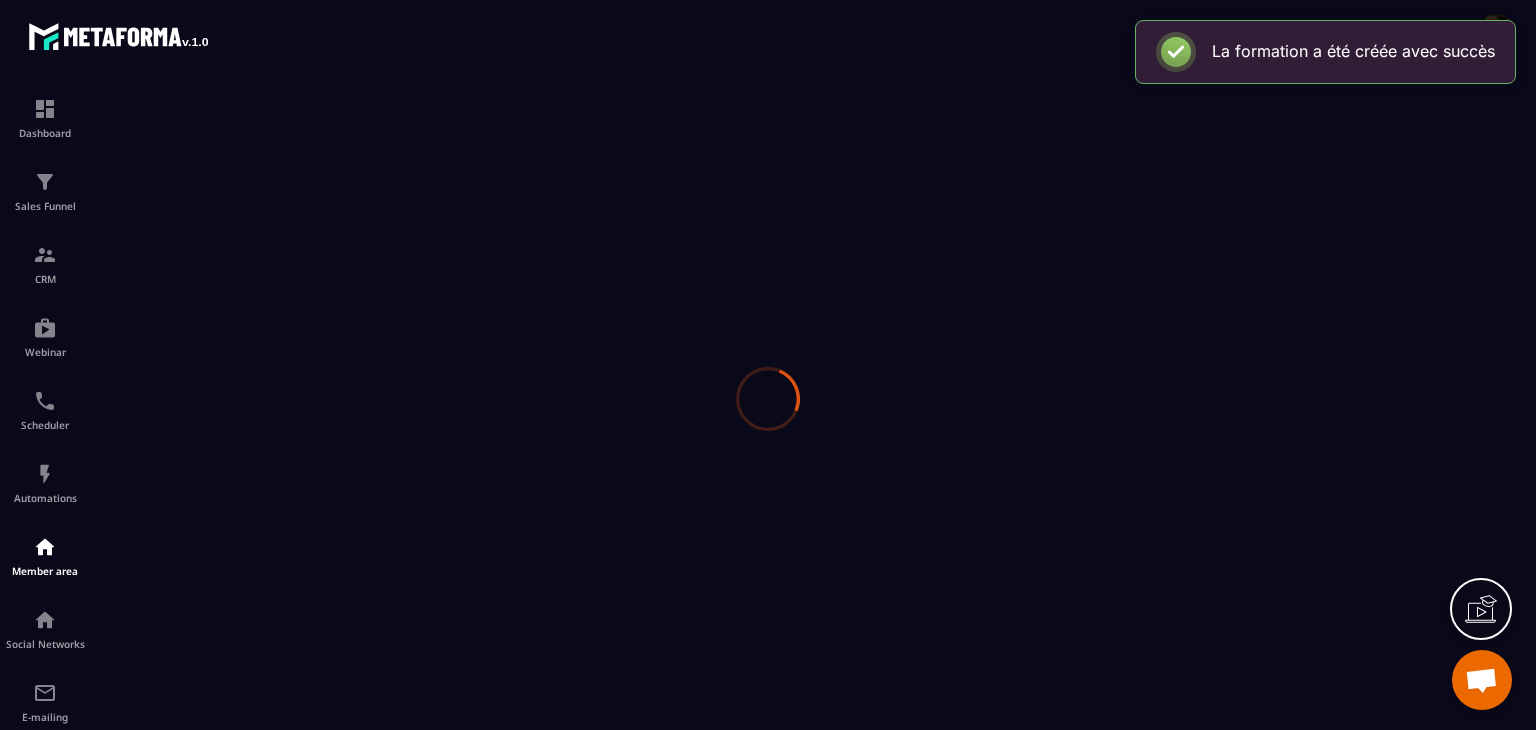 click at bounding box center [768, 398] 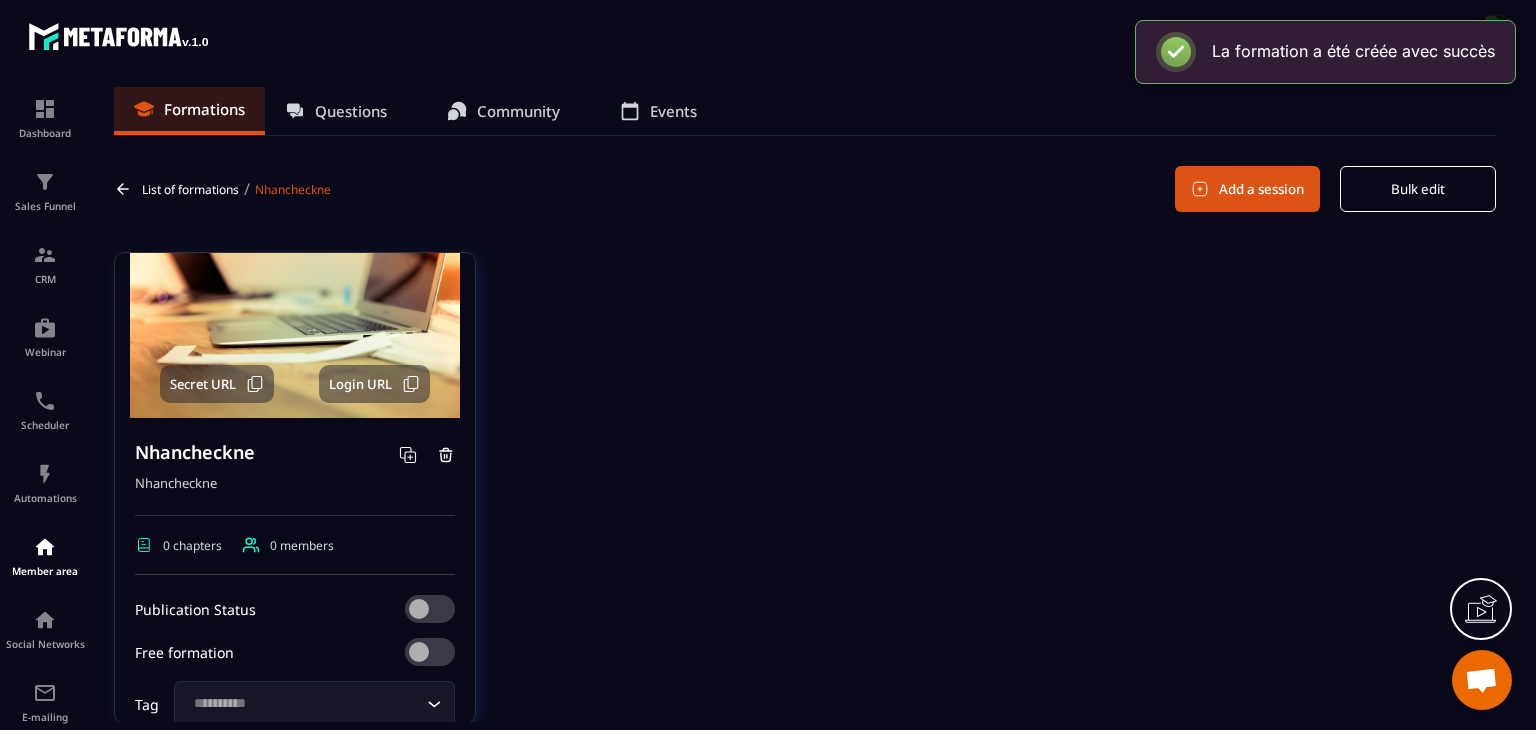 scroll, scrollTop: 0, scrollLeft: 0, axis: both 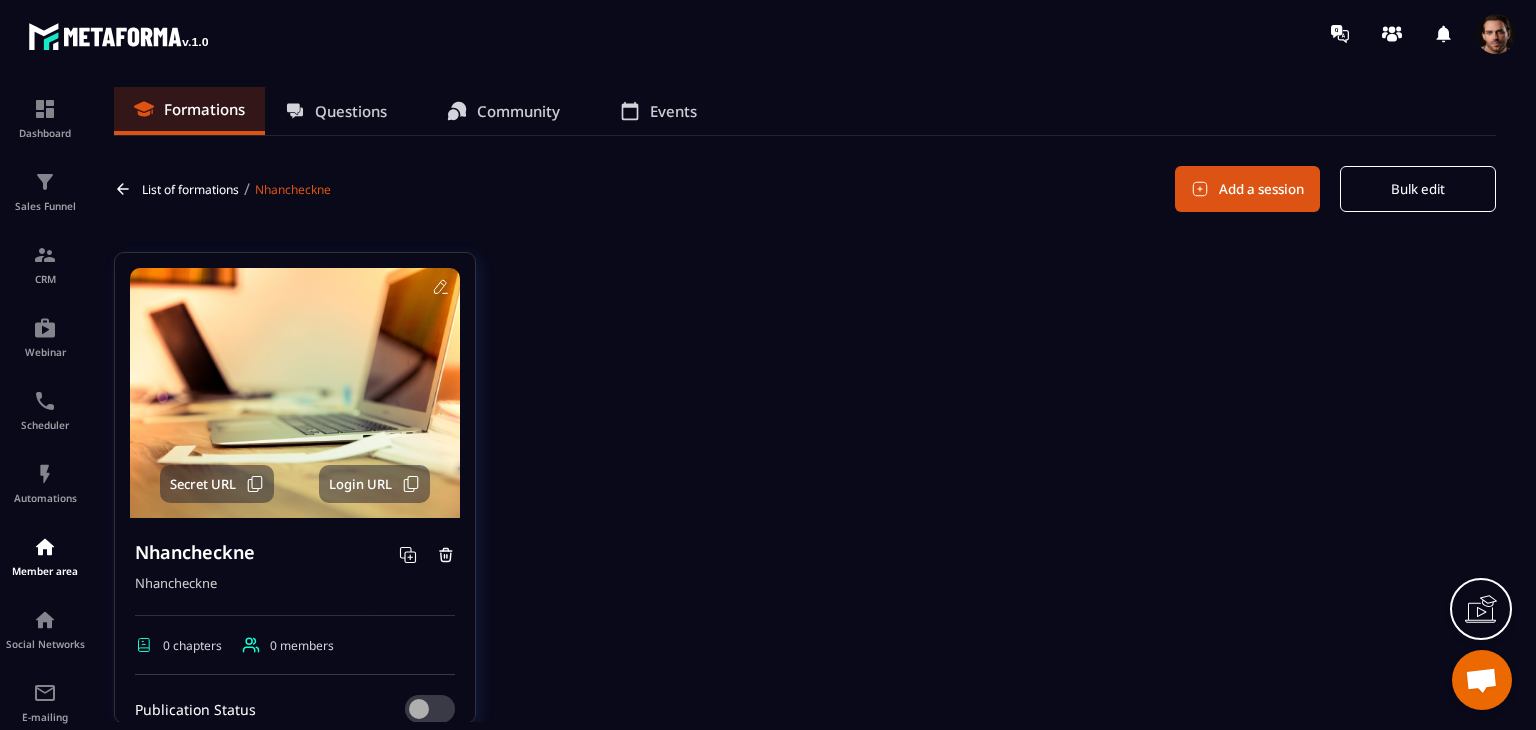 click at bounding box center (295, 393) 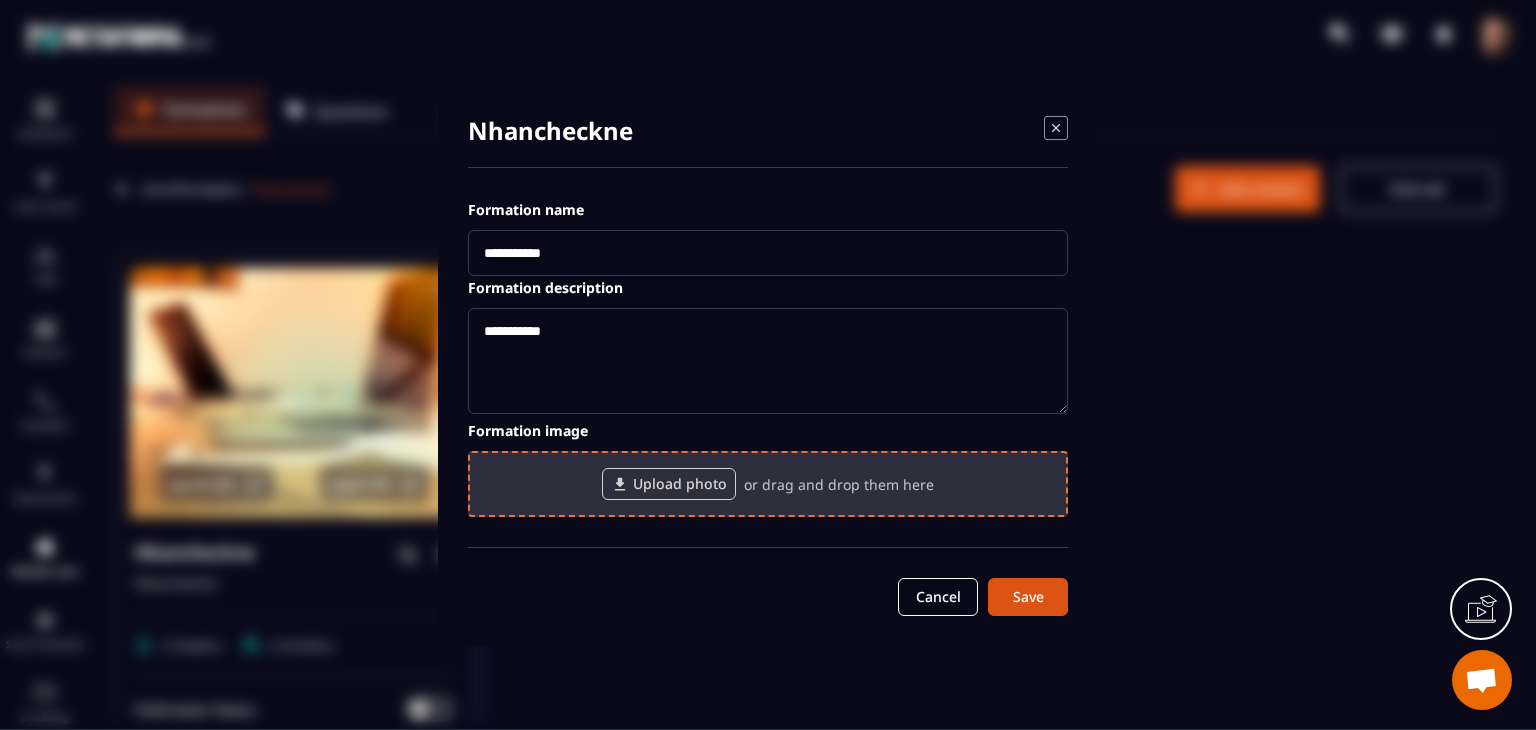 click on "Upload photo" at bounding box center (669, 484) 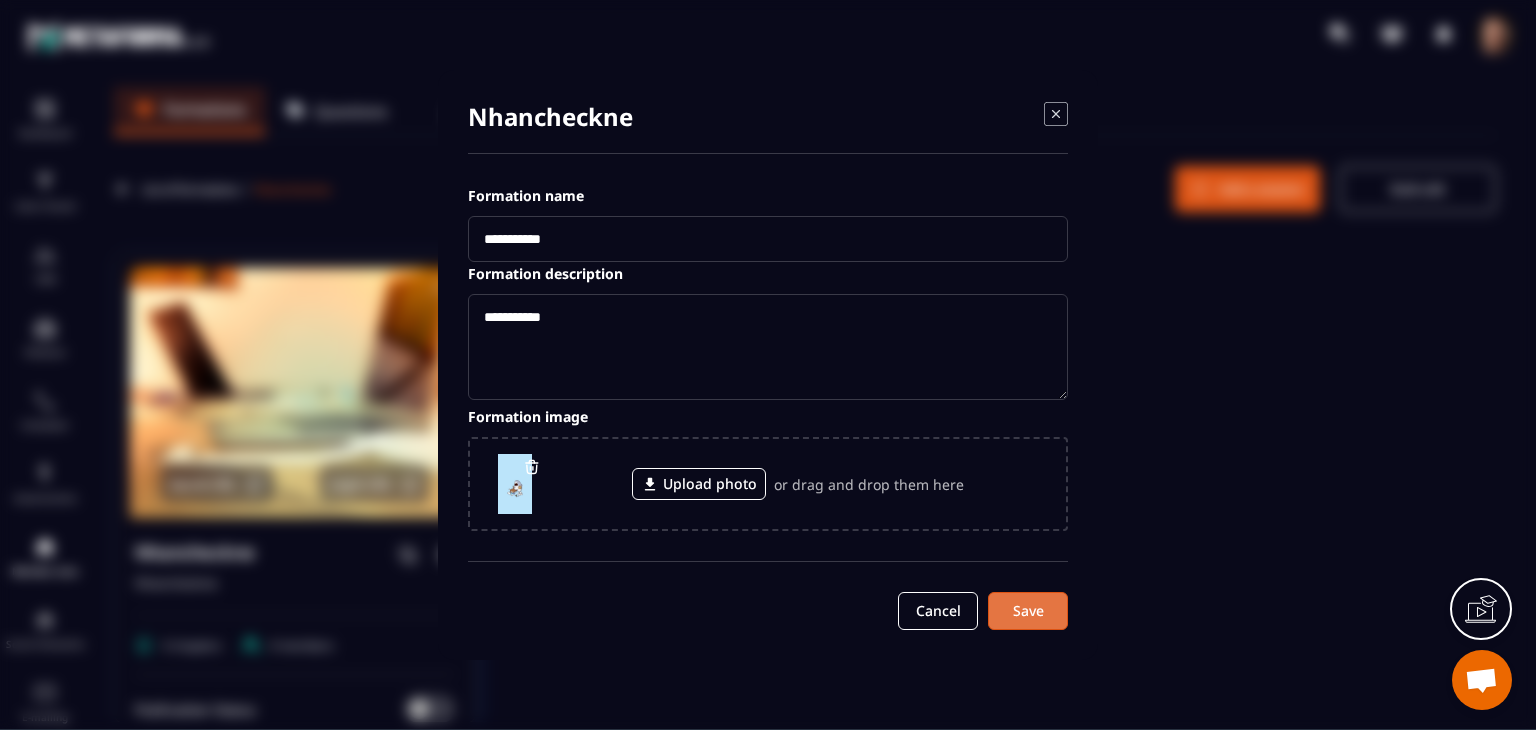click on "Save" at bounding box center [1028, 611] 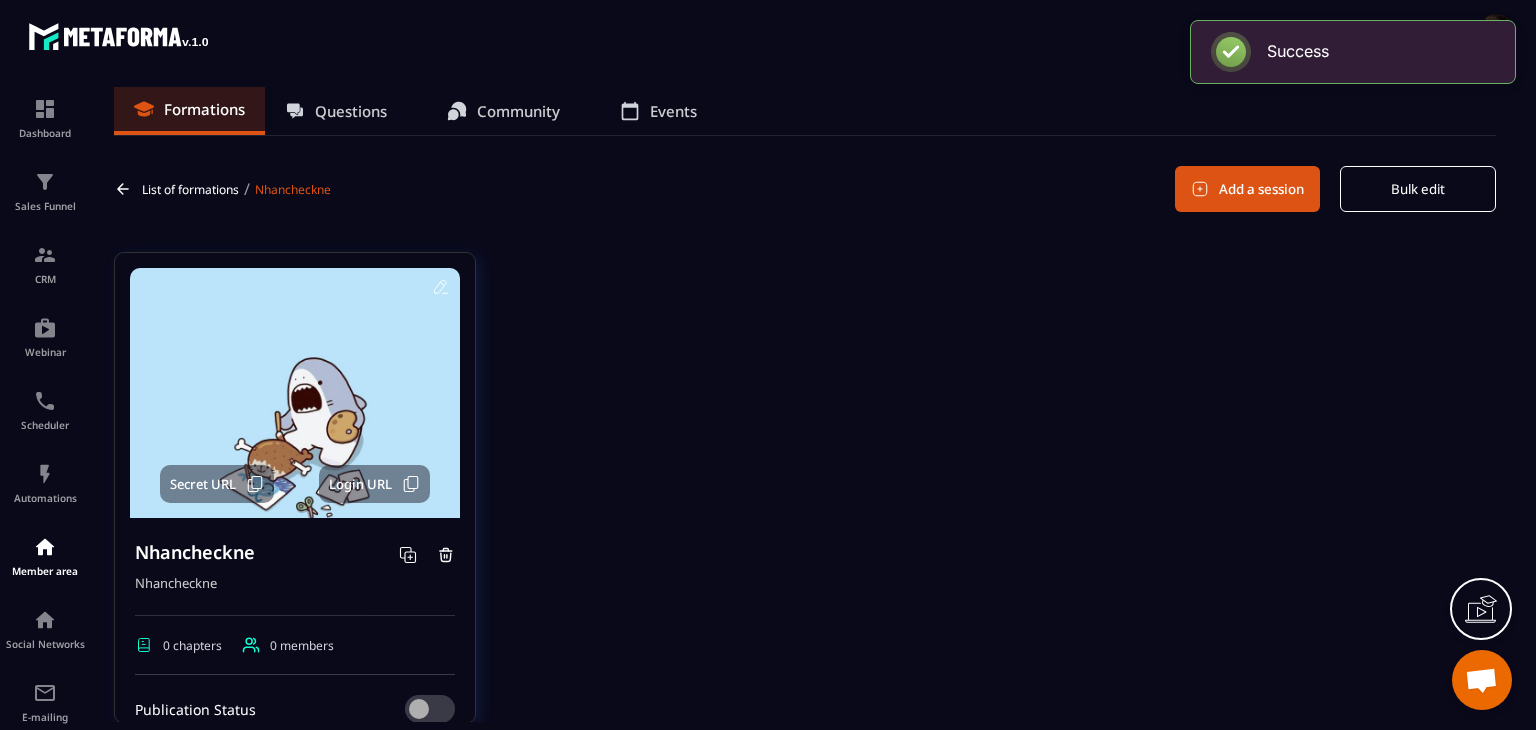 scroll, scrollTop: 348, scrollLeft: 0, axis: vertical 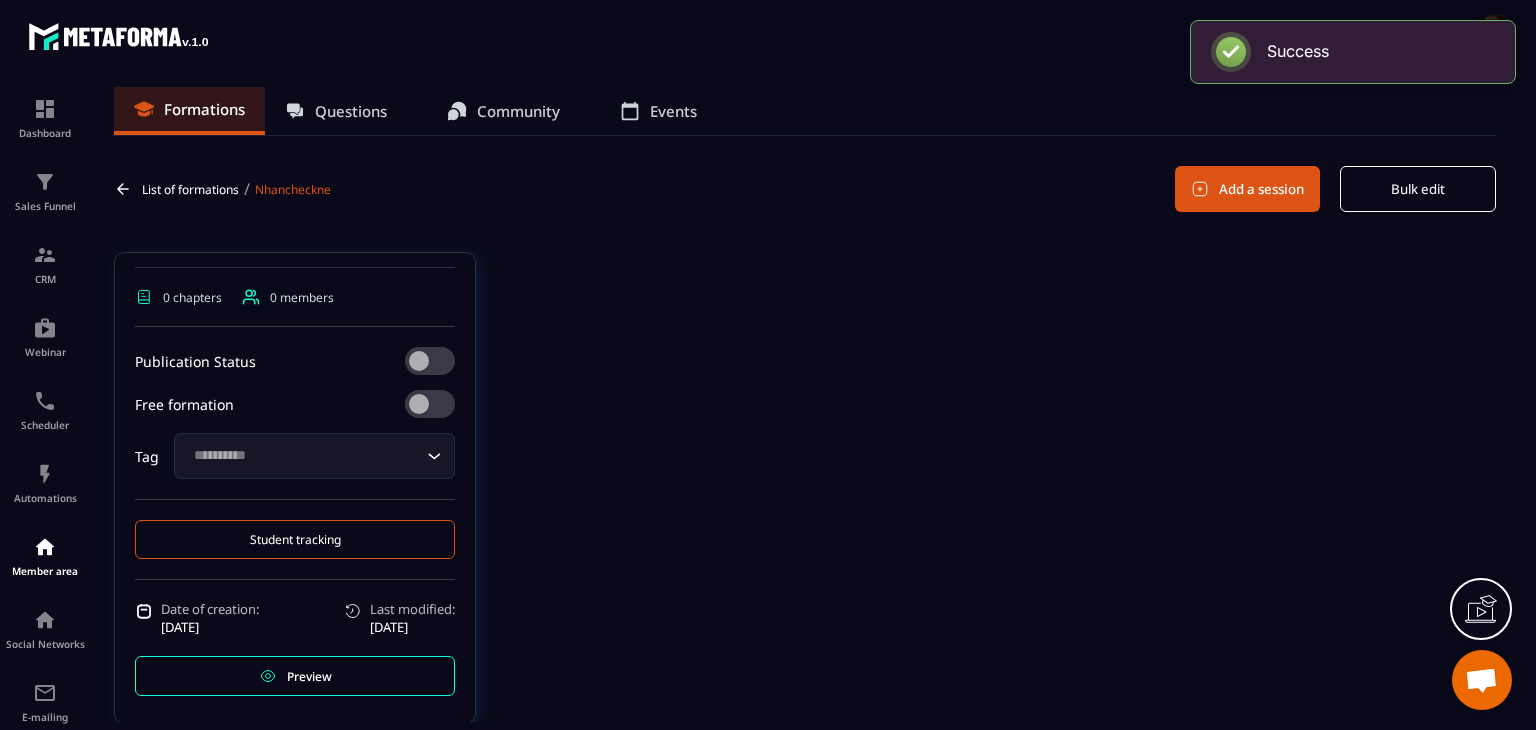 click at bounding box center [430, 404] 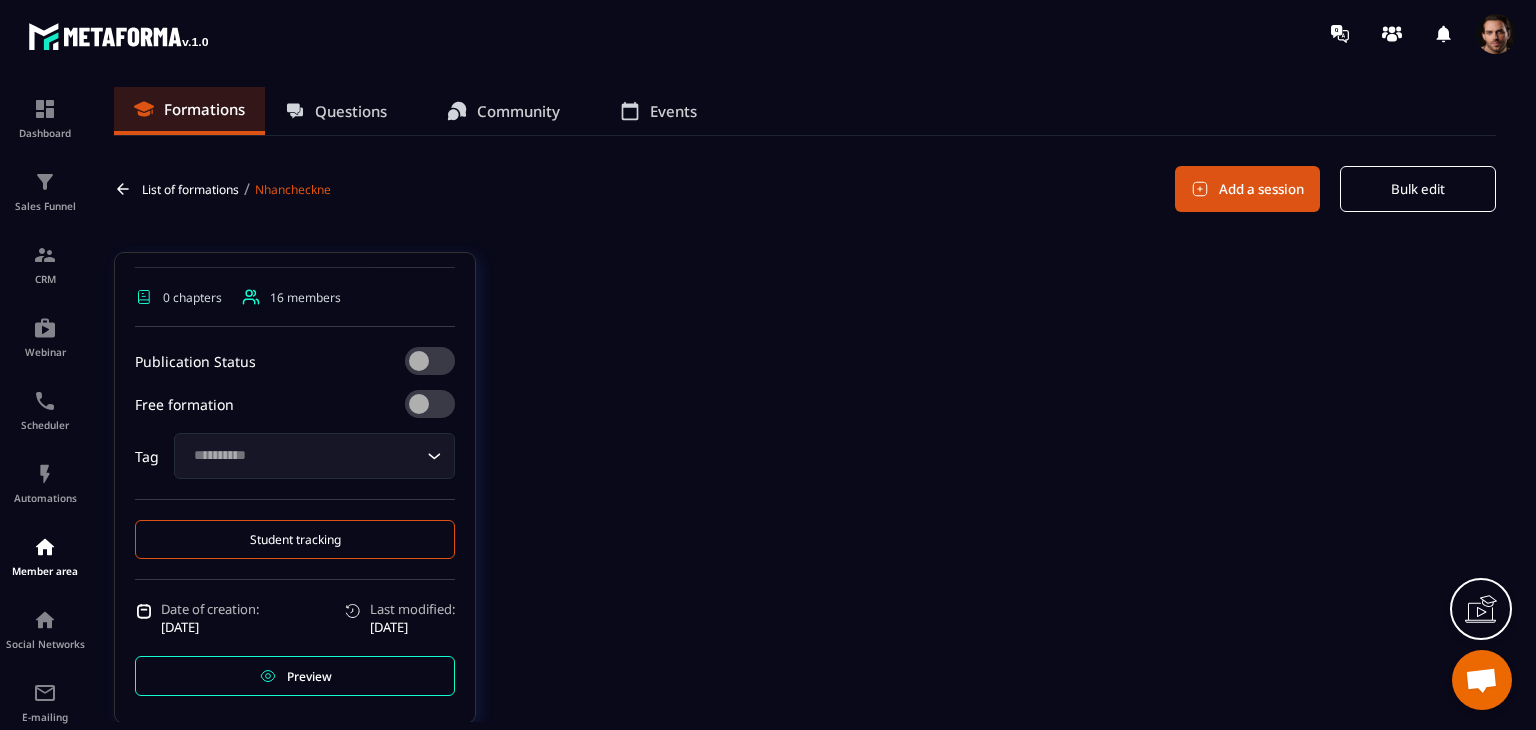 click on "Student tracking" at bounding box center (295, 539) 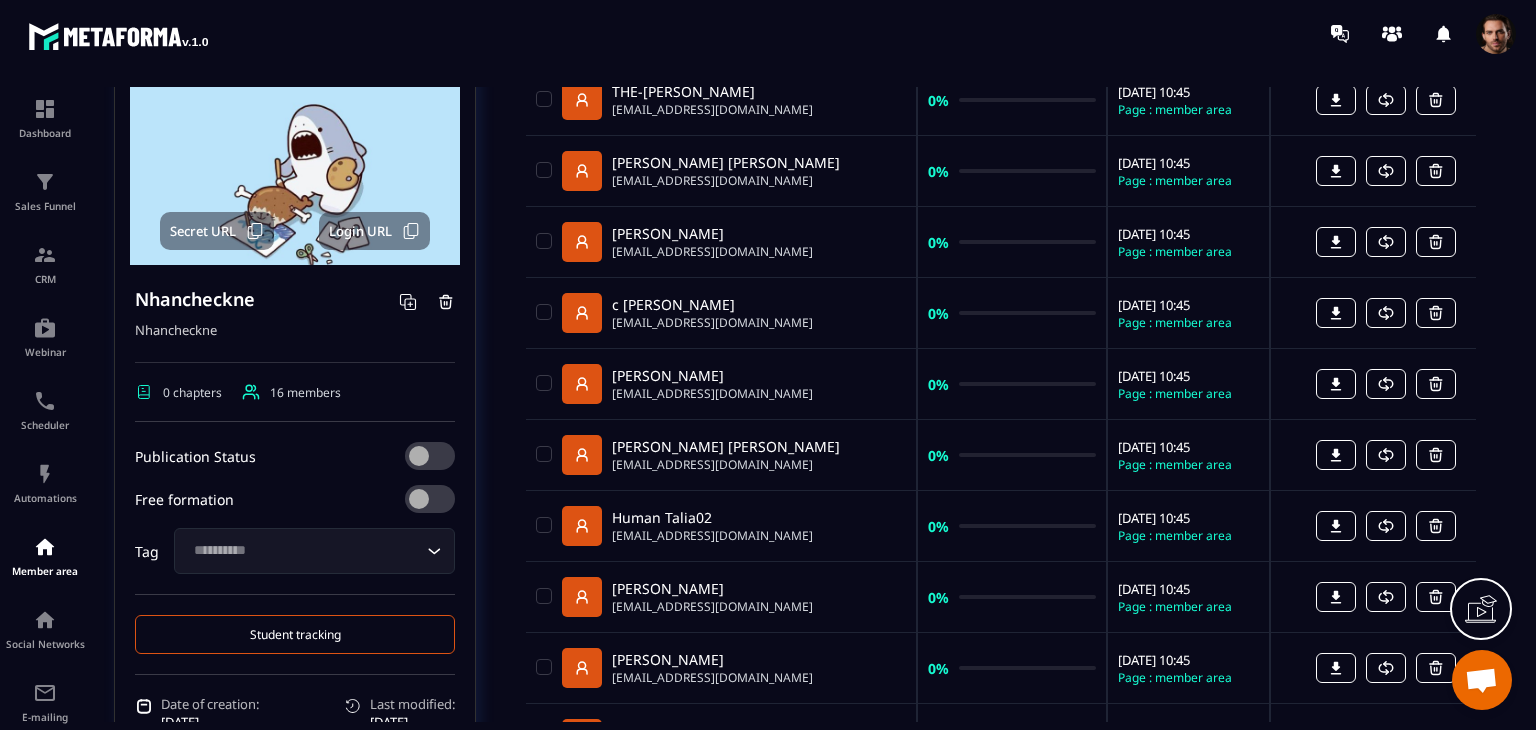 scroll, scrollTop: 447, scrollLeft: 0, axis: vertical 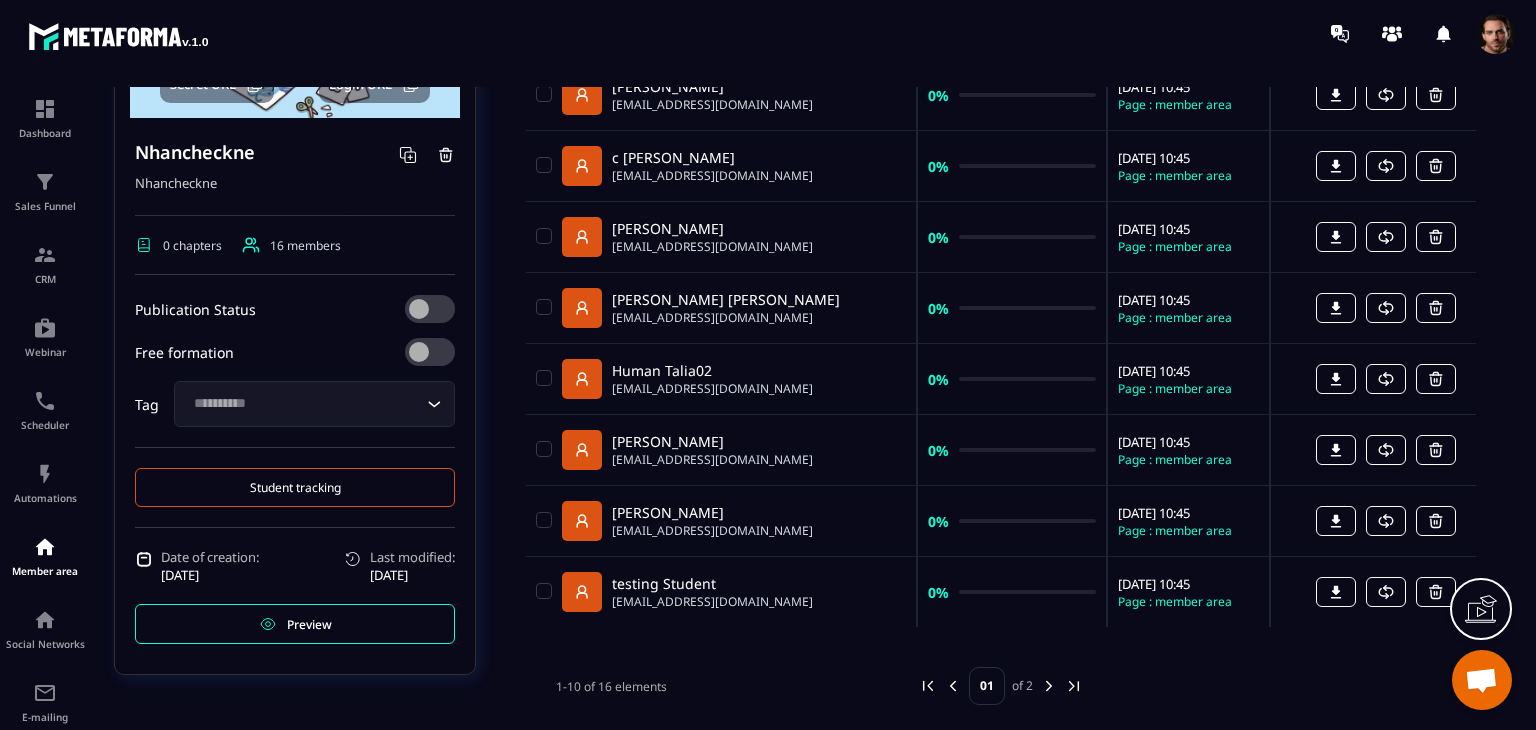 click at bounding box center (1049, 686) 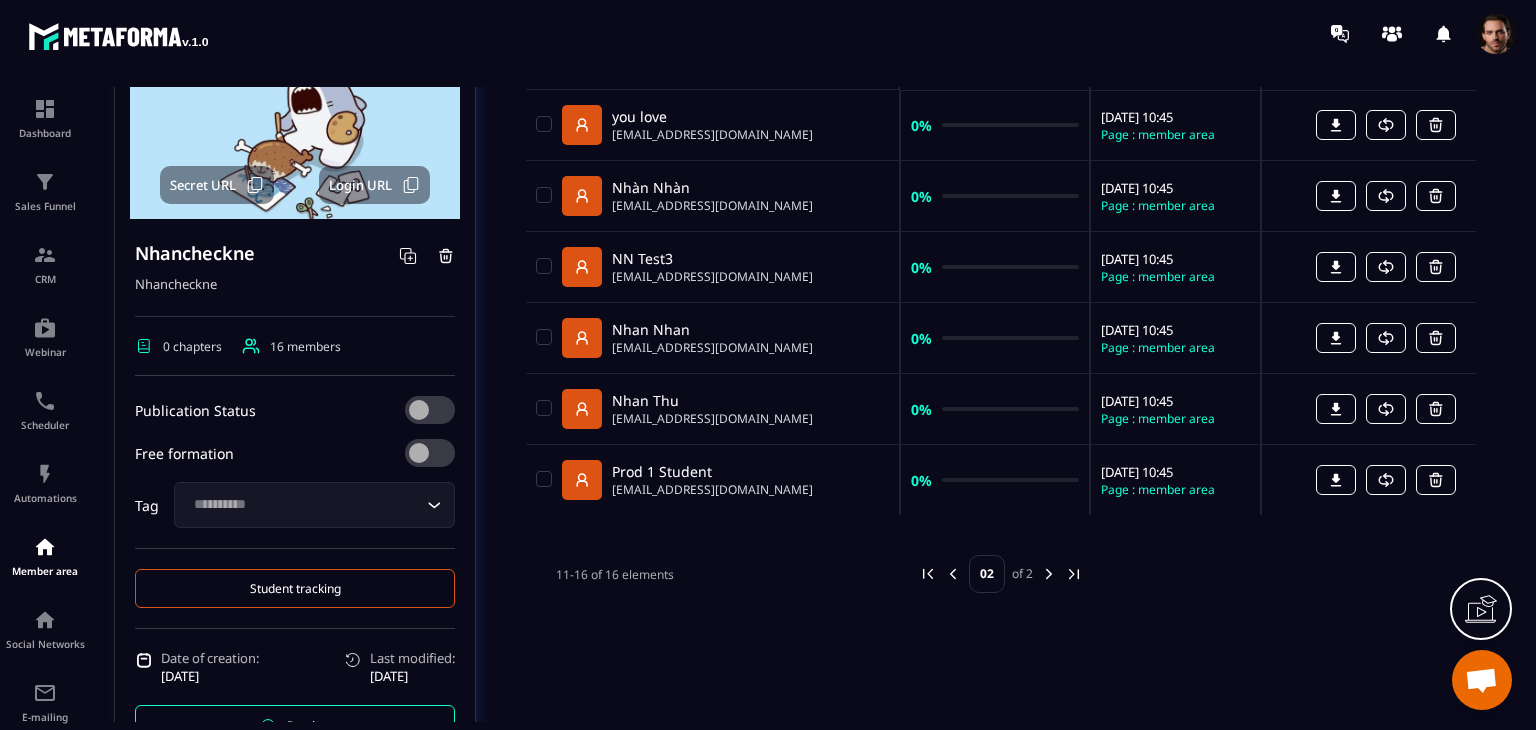 scroll, scrollTop: 175, scrollLeft: 0, axis: vertical 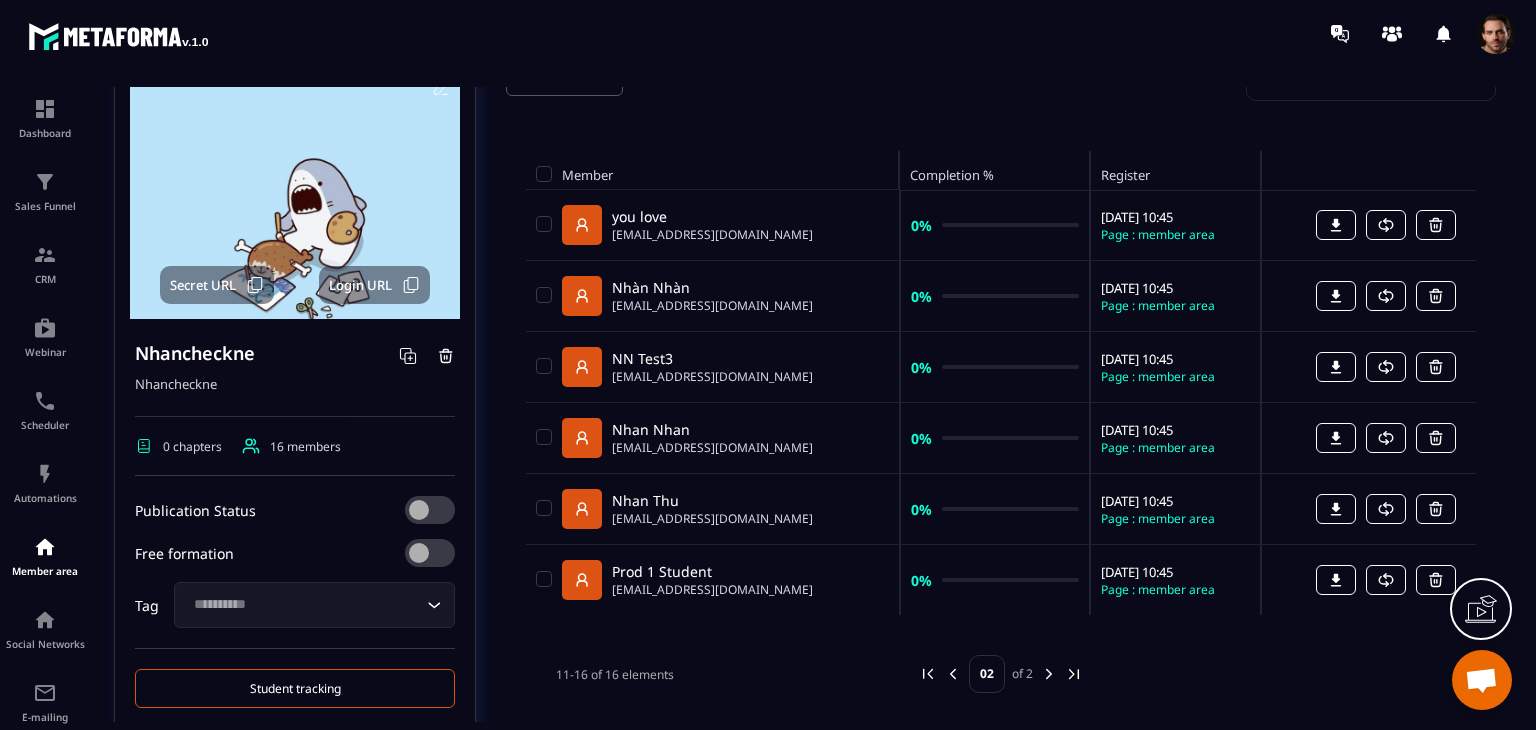 click on "Secret URL" at bounding box center [203, 285] 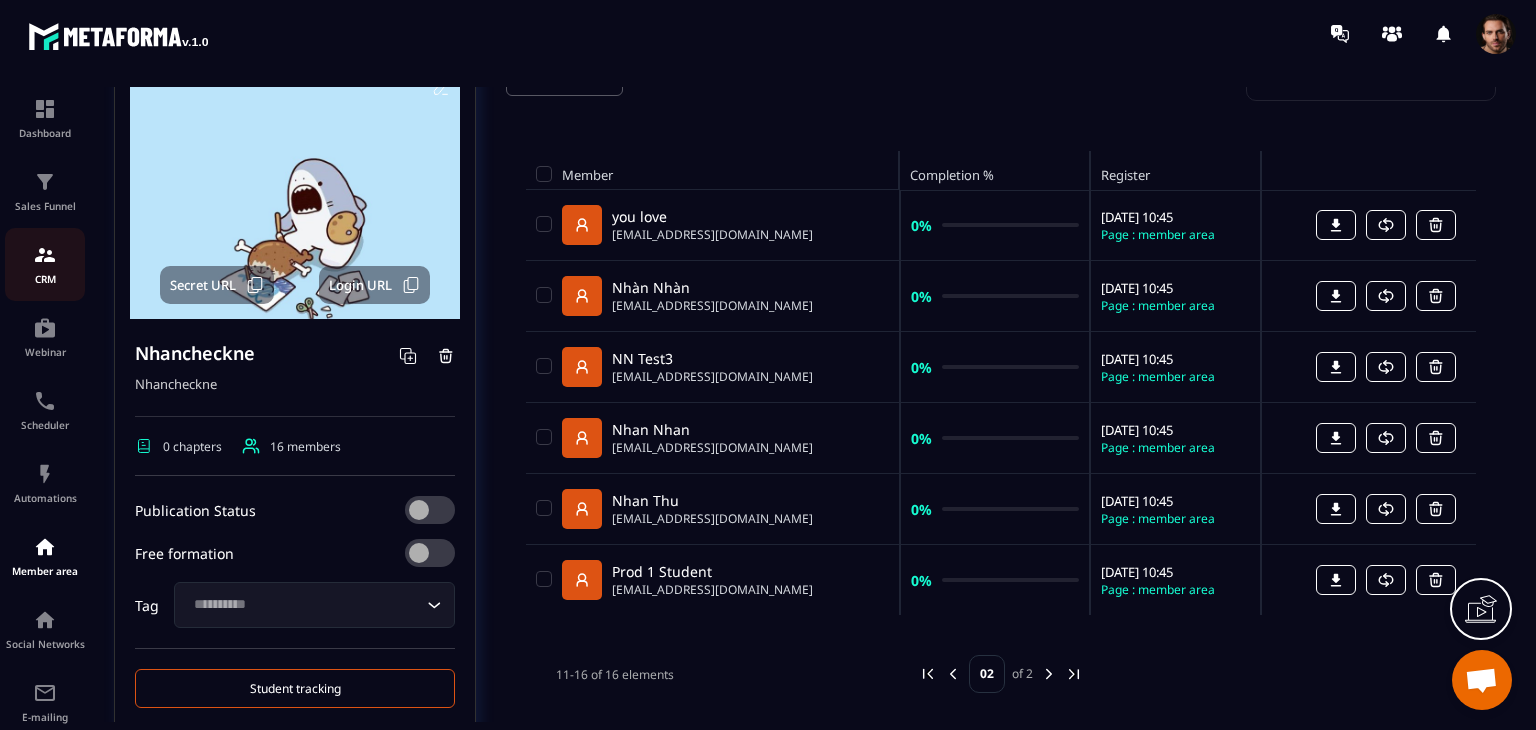 click at bounding box center (45, 255) 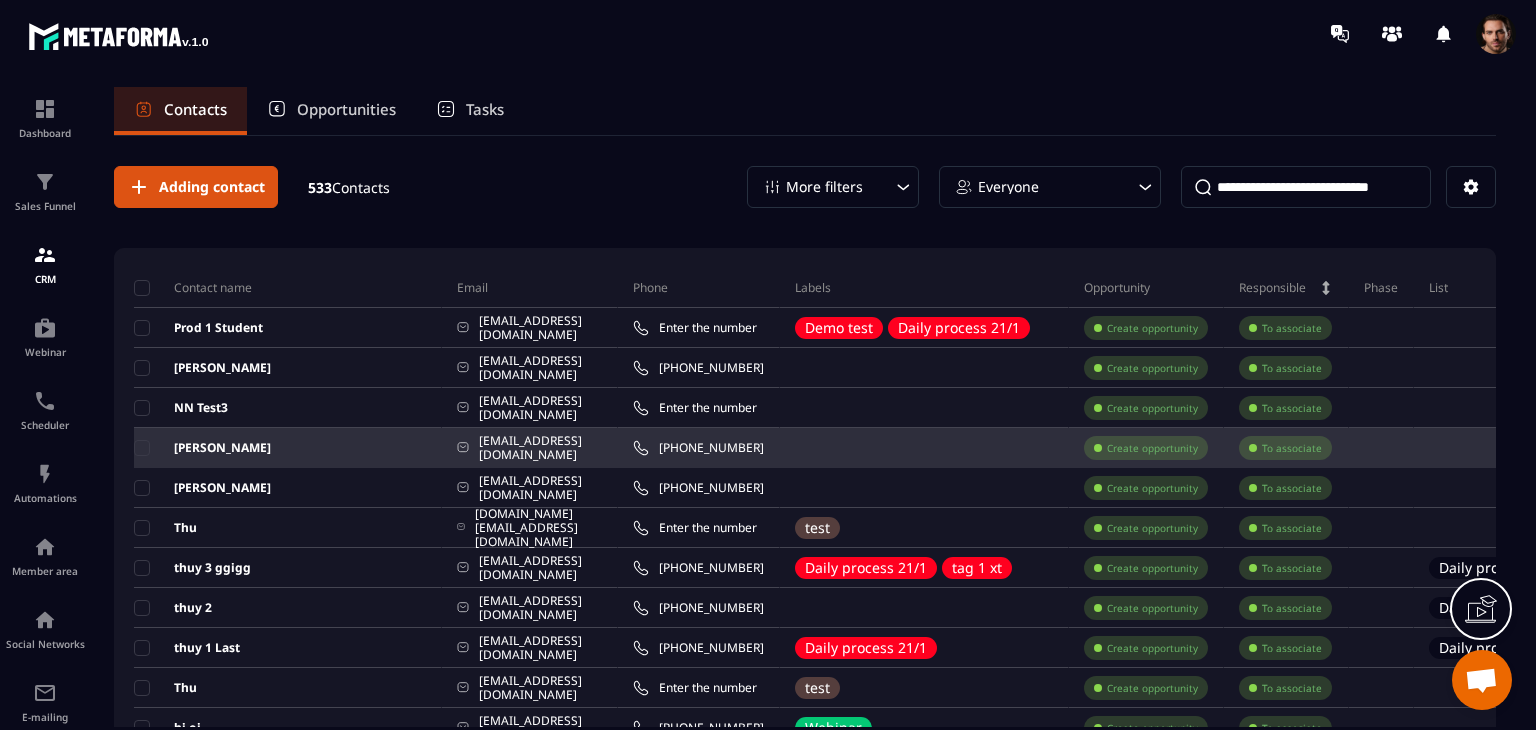 click on "[PERSON_NAME]" at bounding box center (202, 448) 